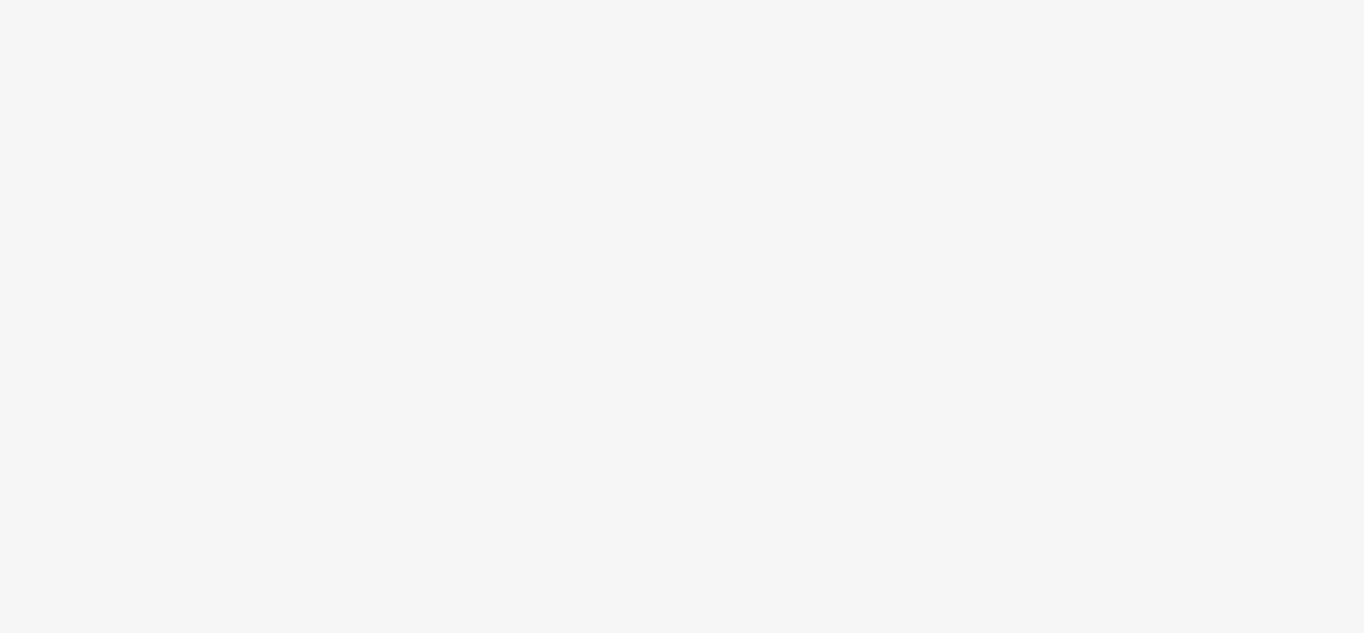scroll, scrollTop: 0, scrollLeft: 0, axis: both 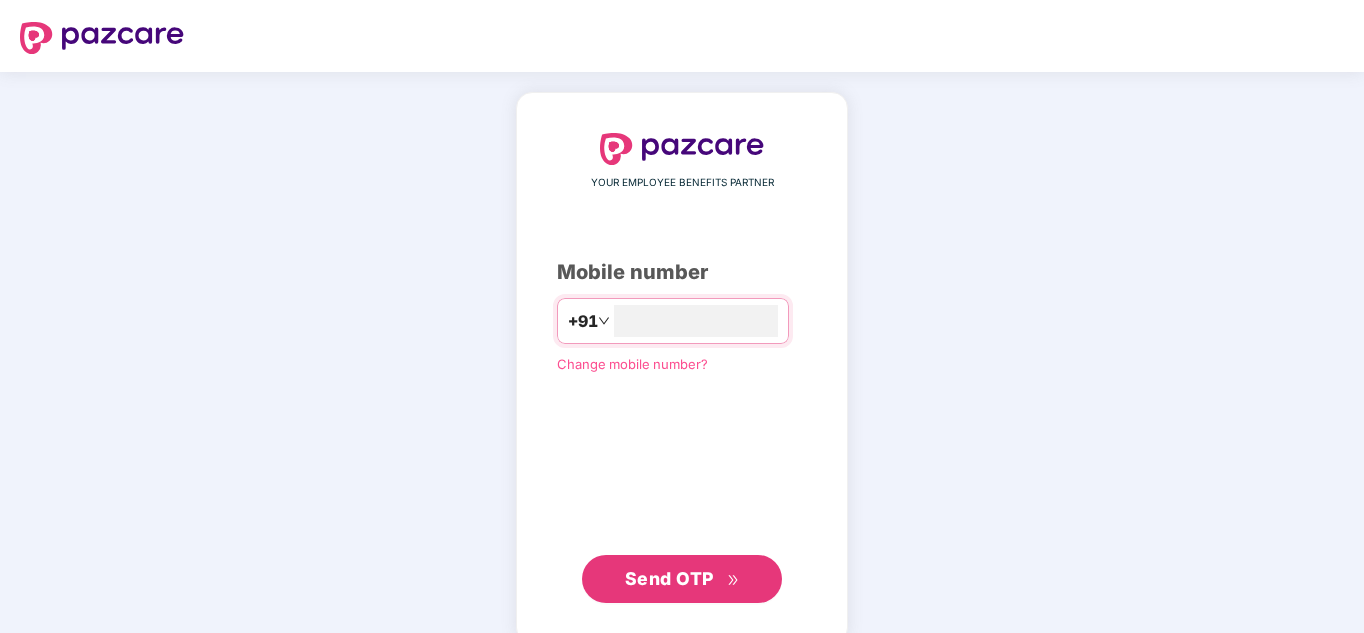 type on "**********" 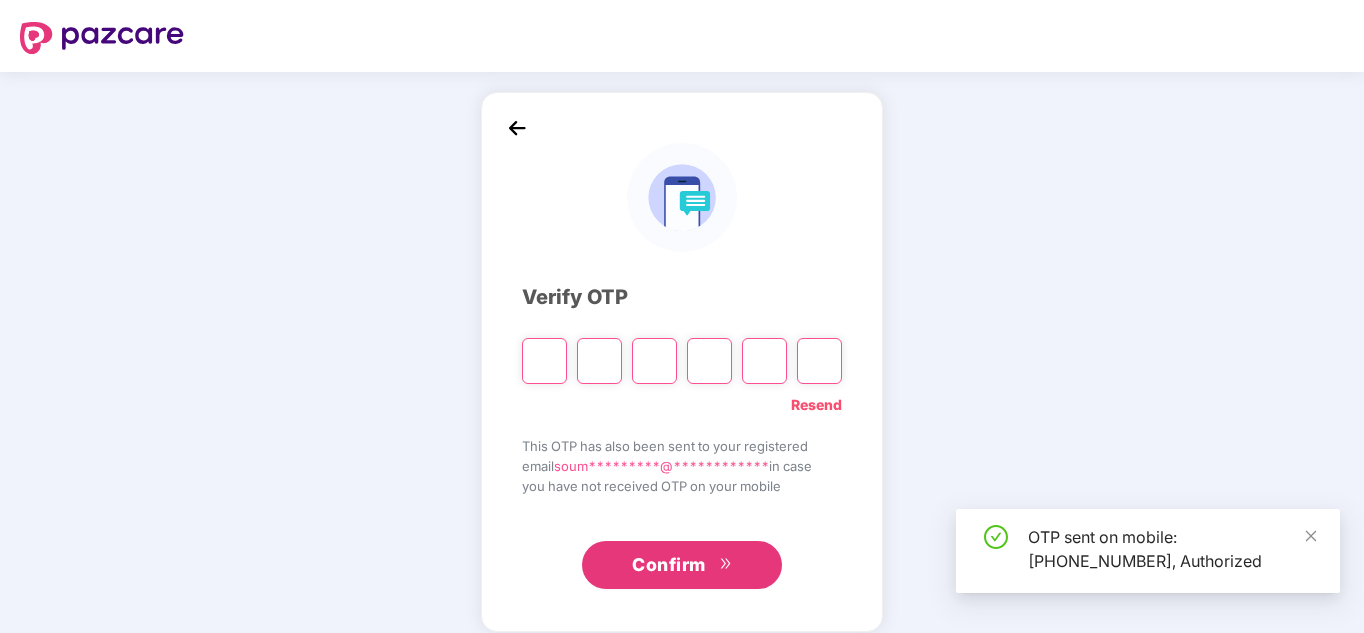 click at bounding box center (544, 361) 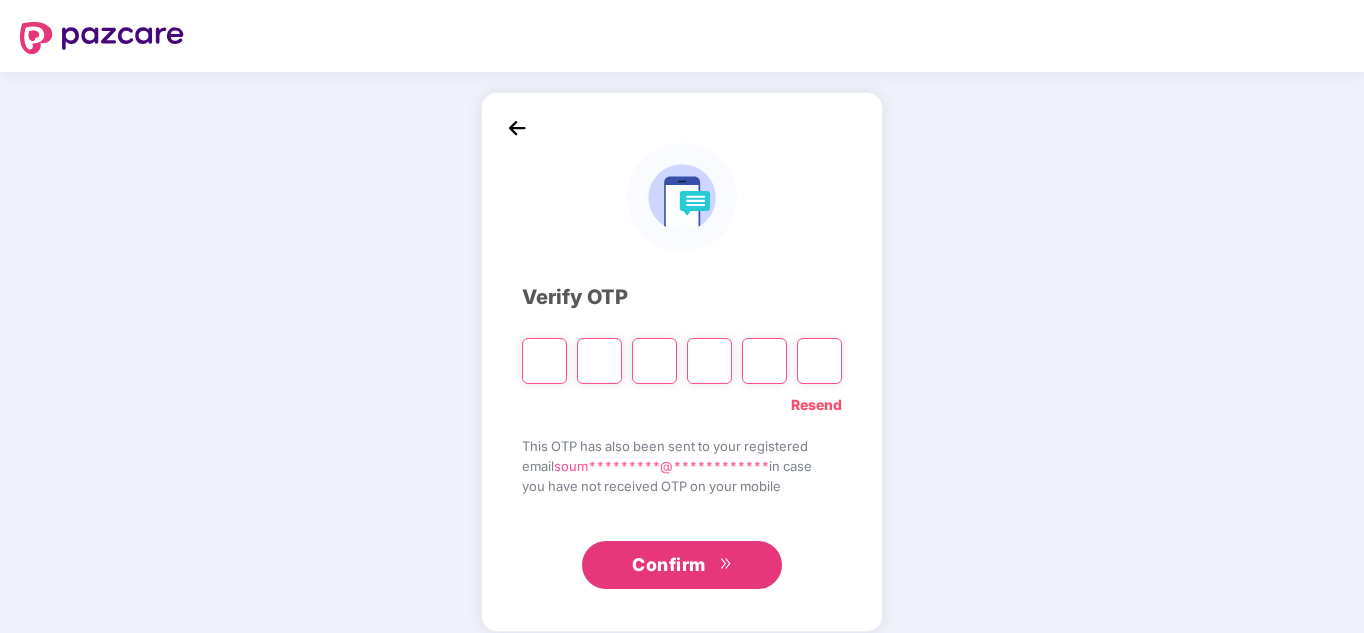 type on "*" 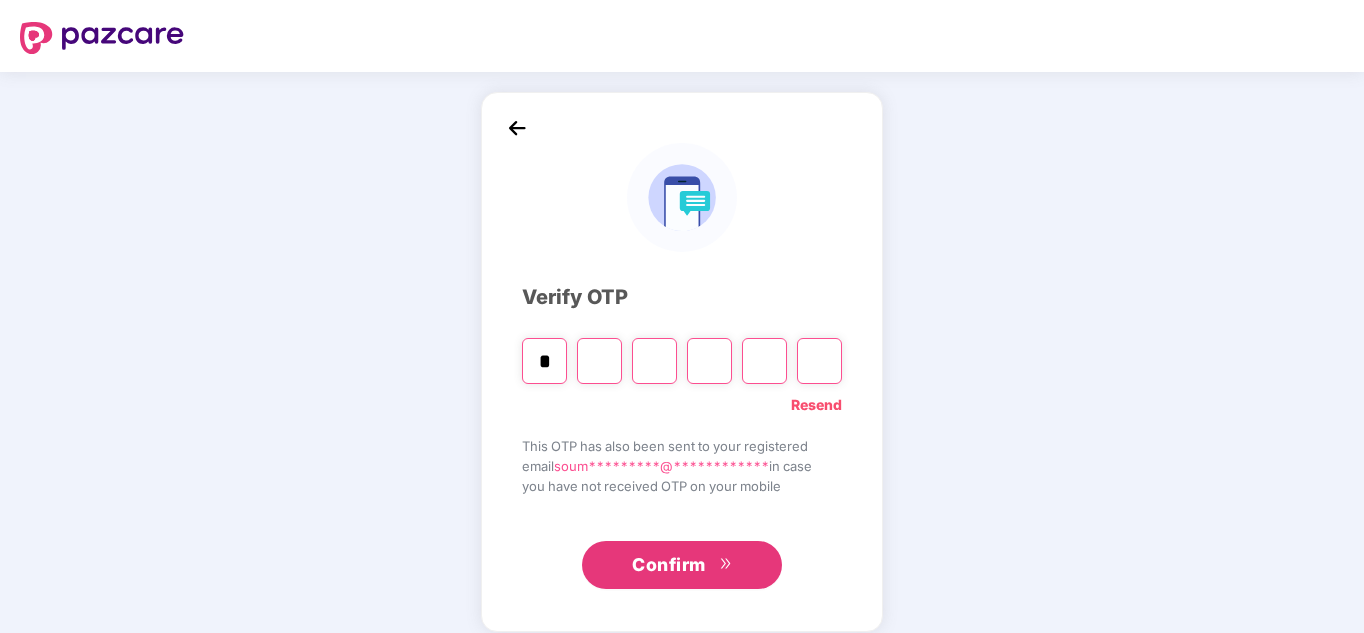type on "*" 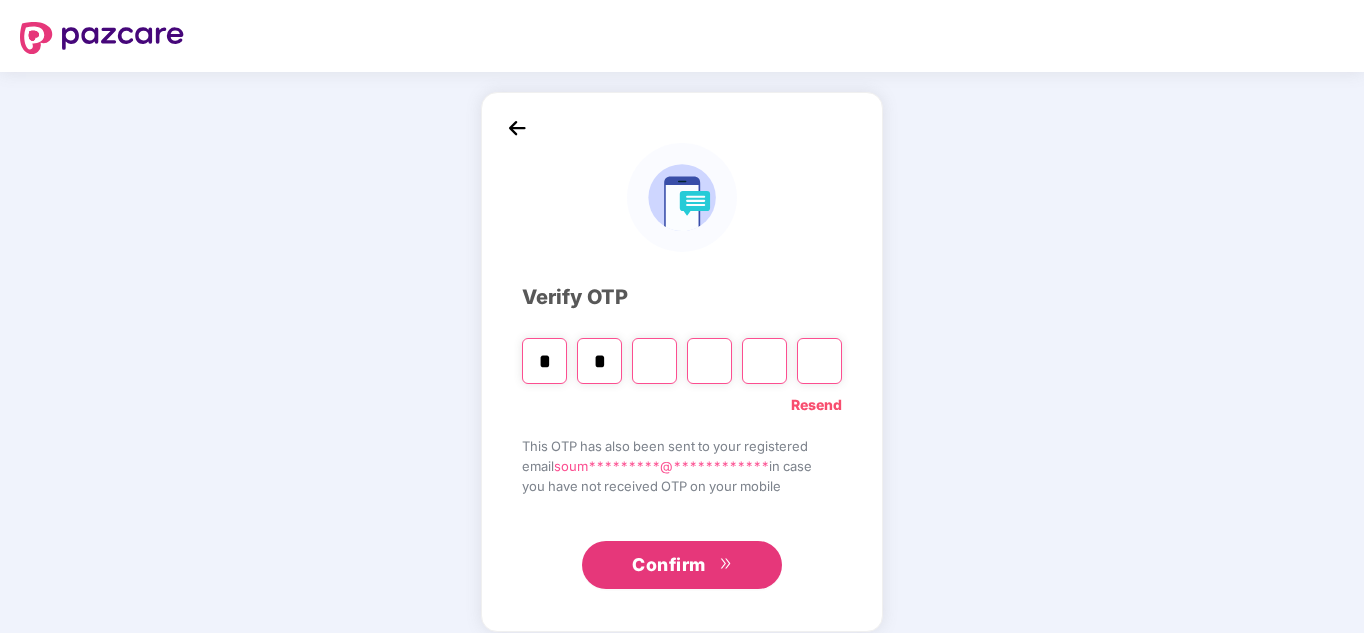 type on "*" 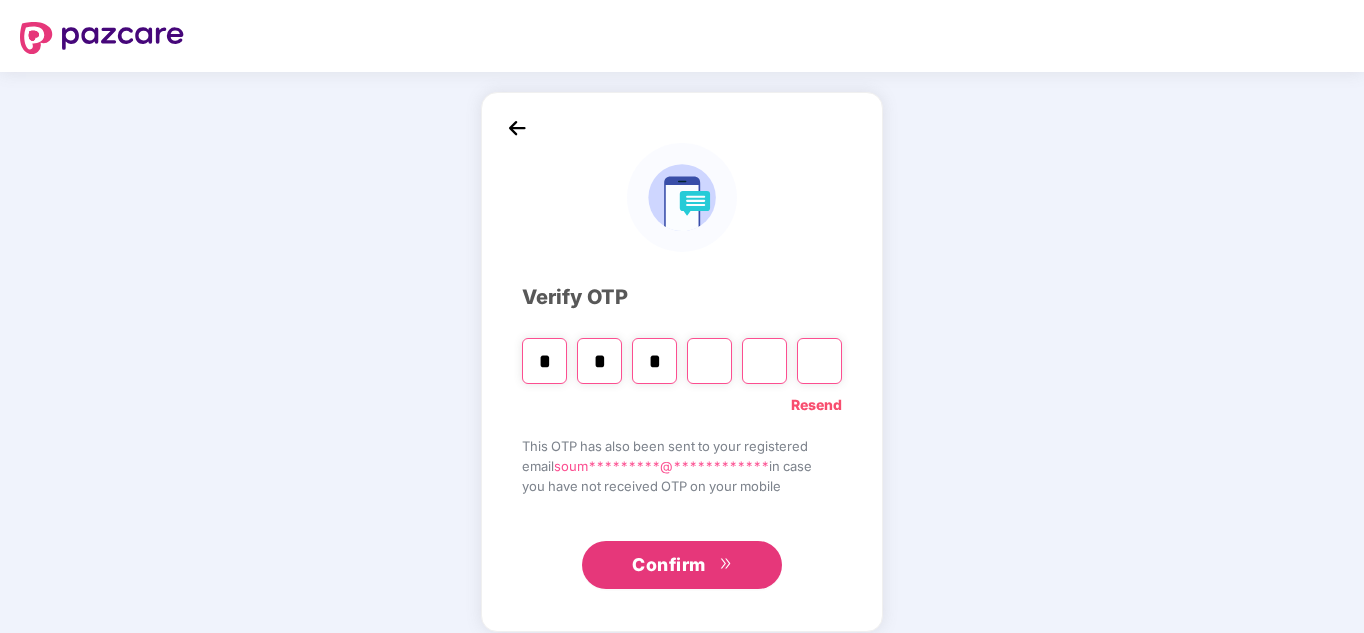 type on "*" 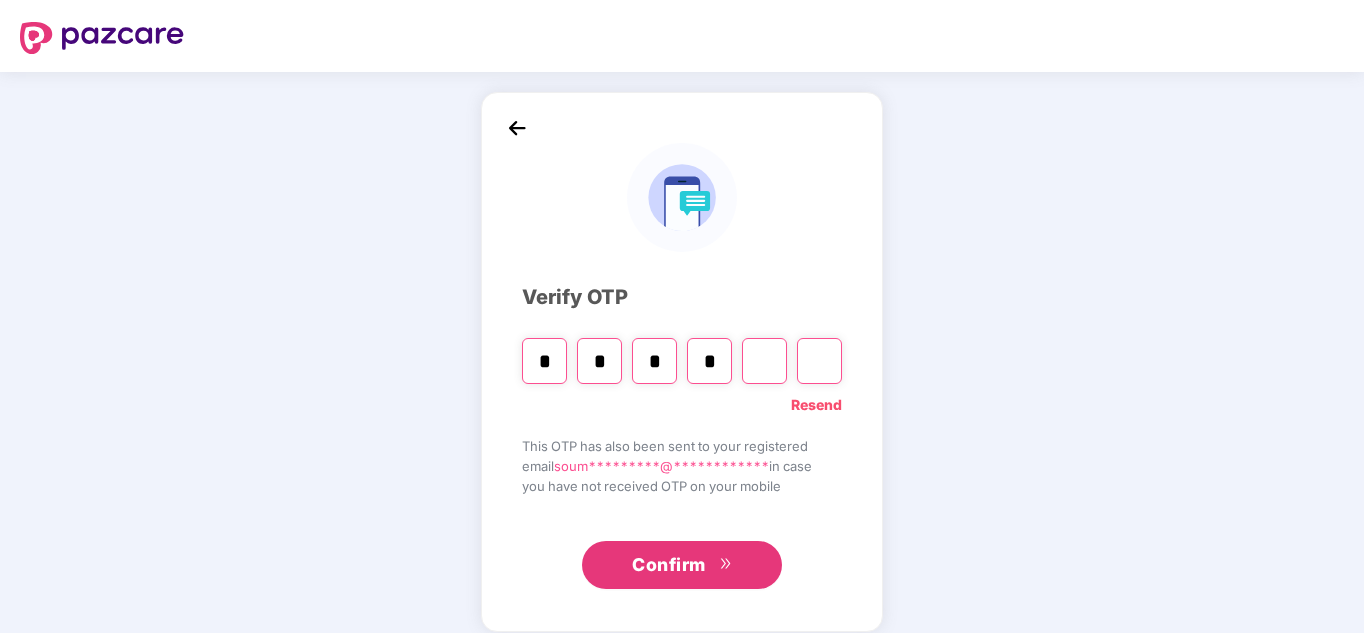 type on "*" 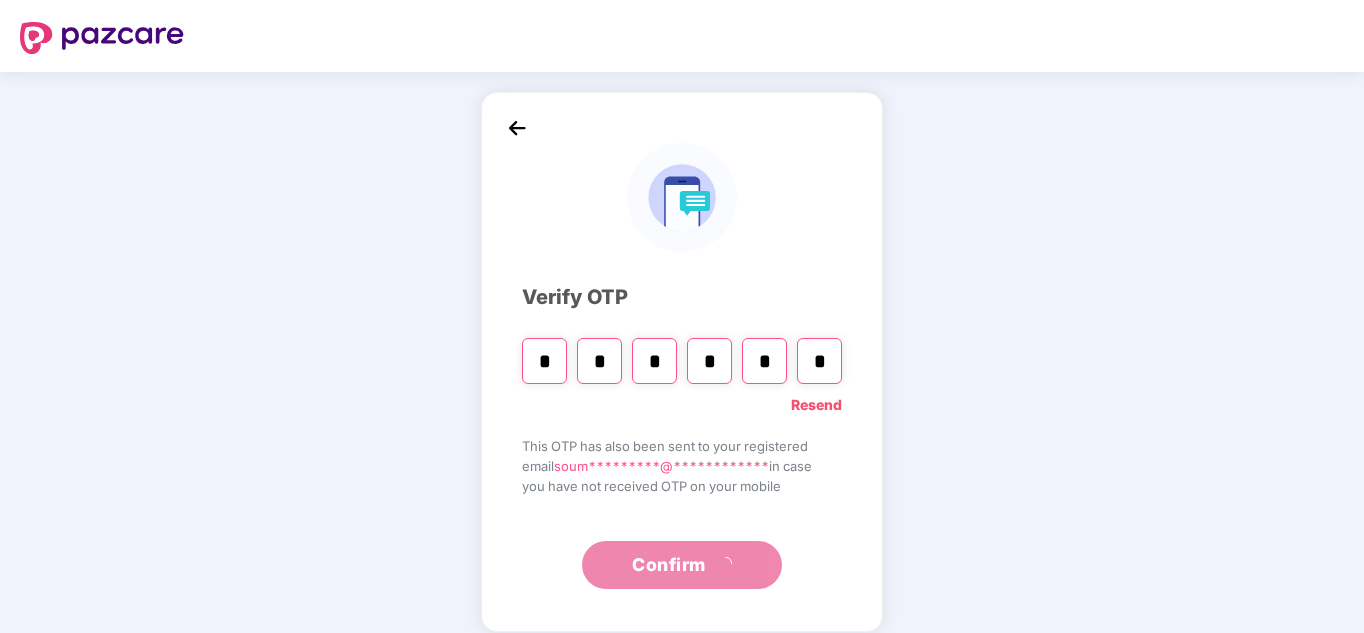 type on "*" 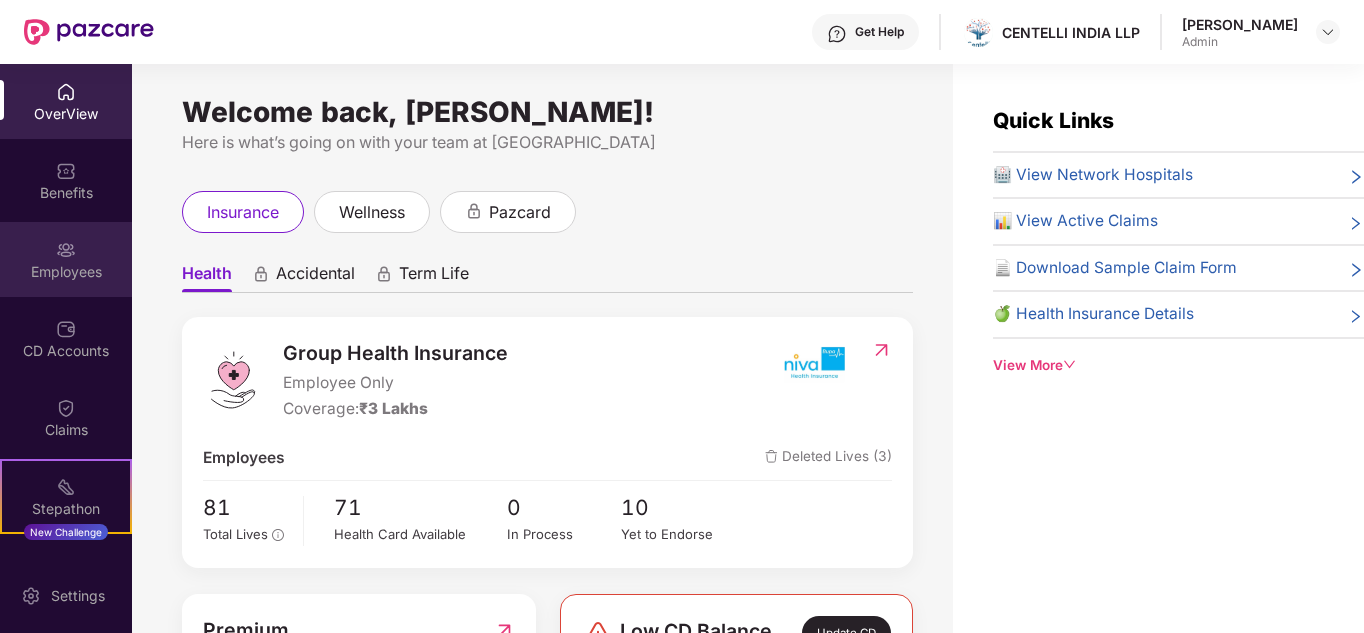 click on "Employees" at bounding box center (66, 272) 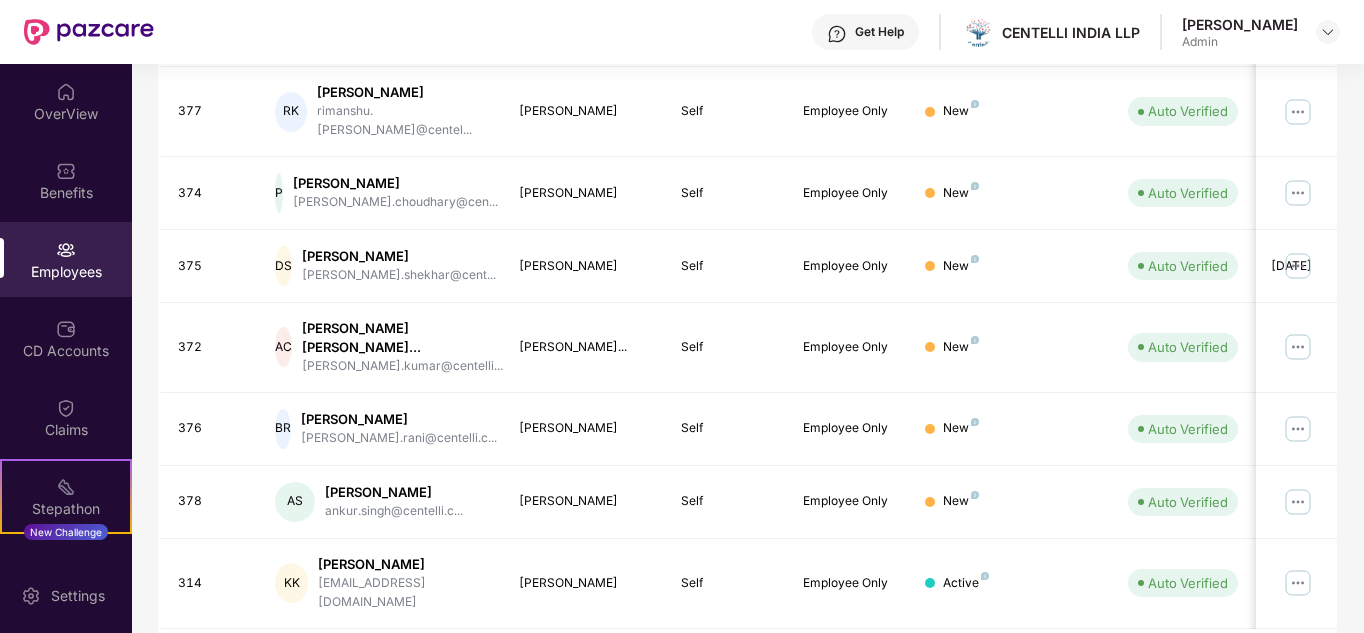 scroll, scrollTop: 613, scrollLeft: 0, axis: vertical 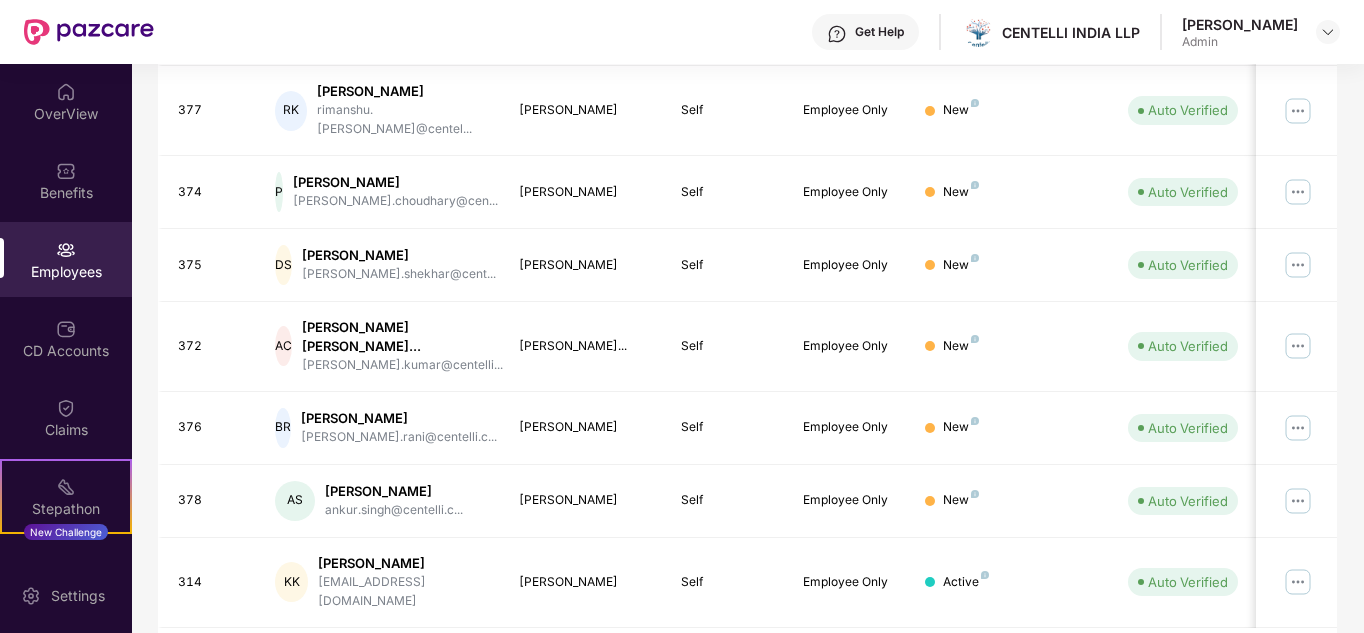 click on "2" at bounding box center [1121, 663] 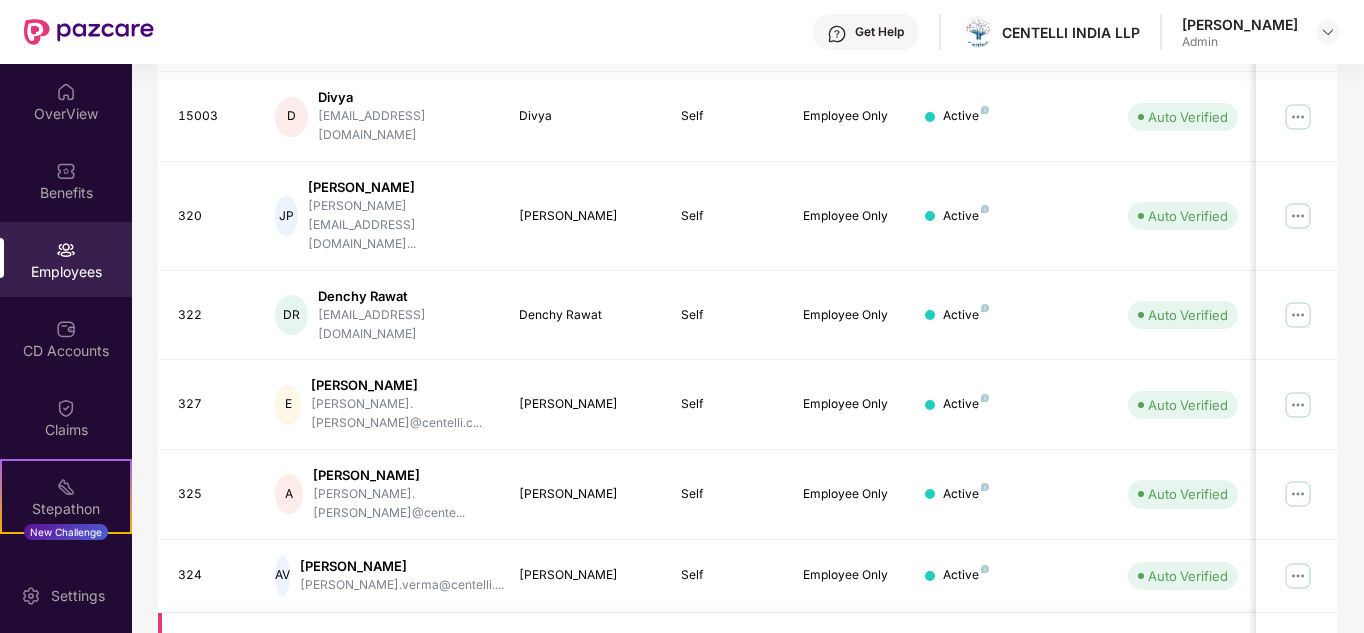 scroll, scrollTop: 396, scrollLeft: 0, axis: vertical 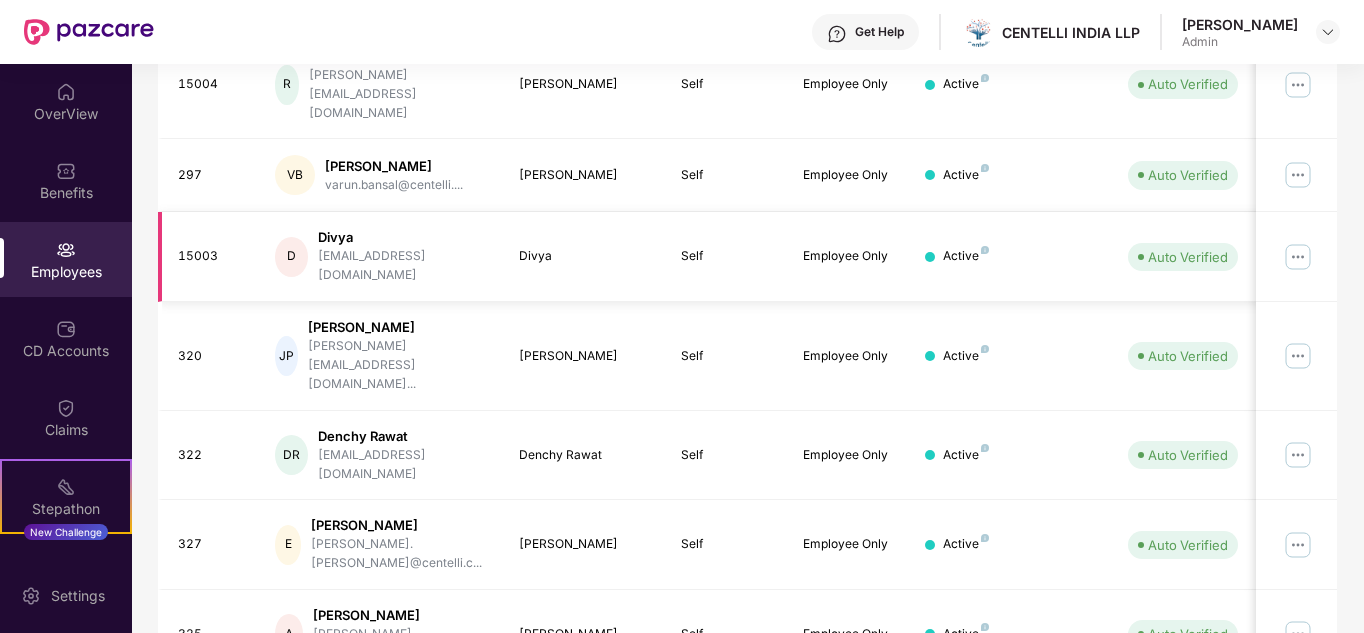 click at bounding box center [1298, 257] 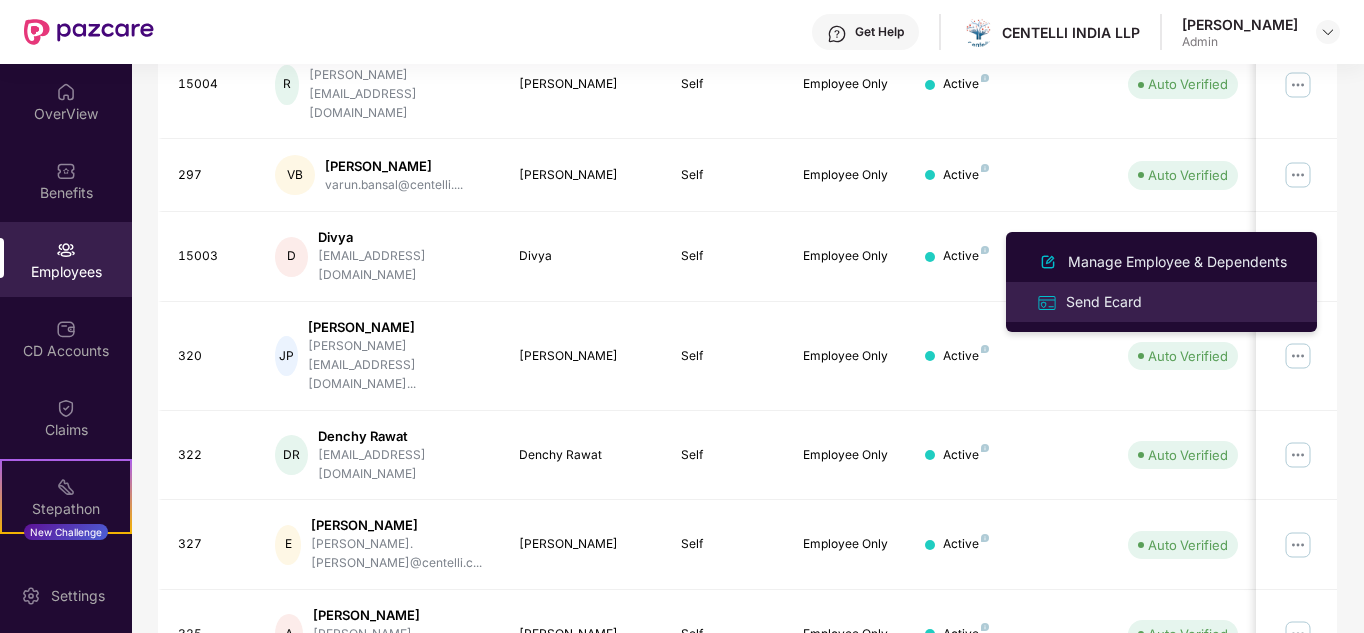 click on "Send Ecard" at bounding box center (1104, 302) 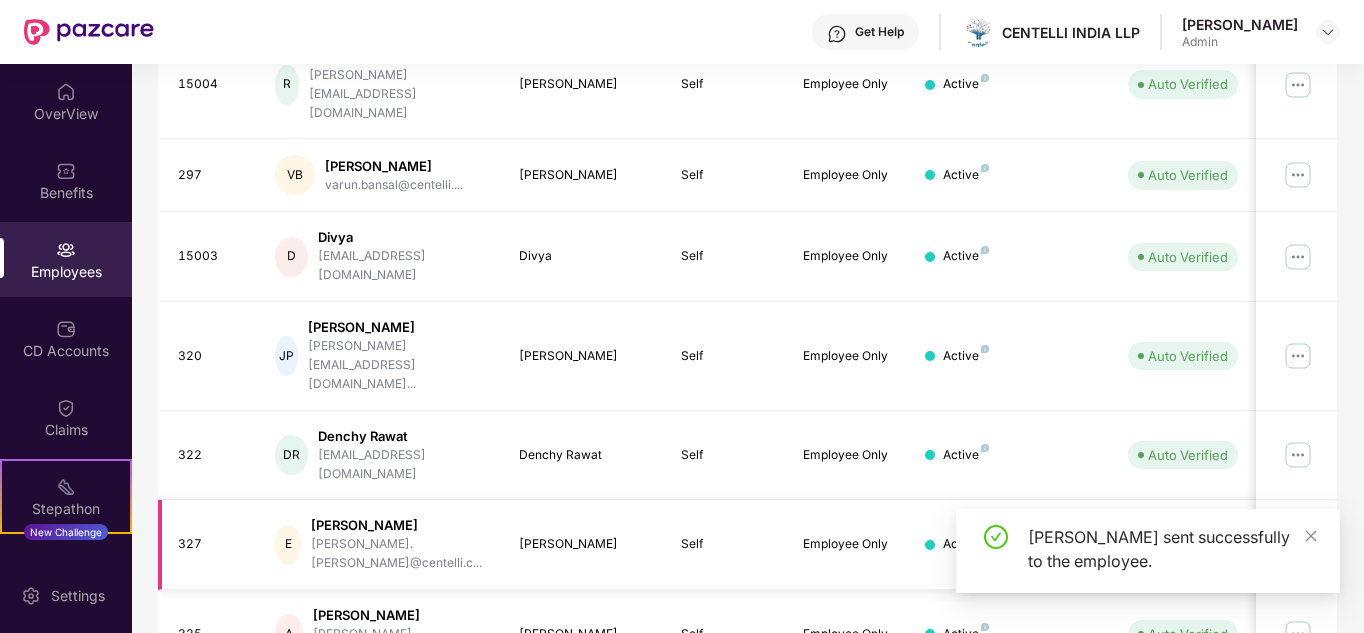 scroll, scrollTop: 296, scrollLeft: 0, axis: vertical 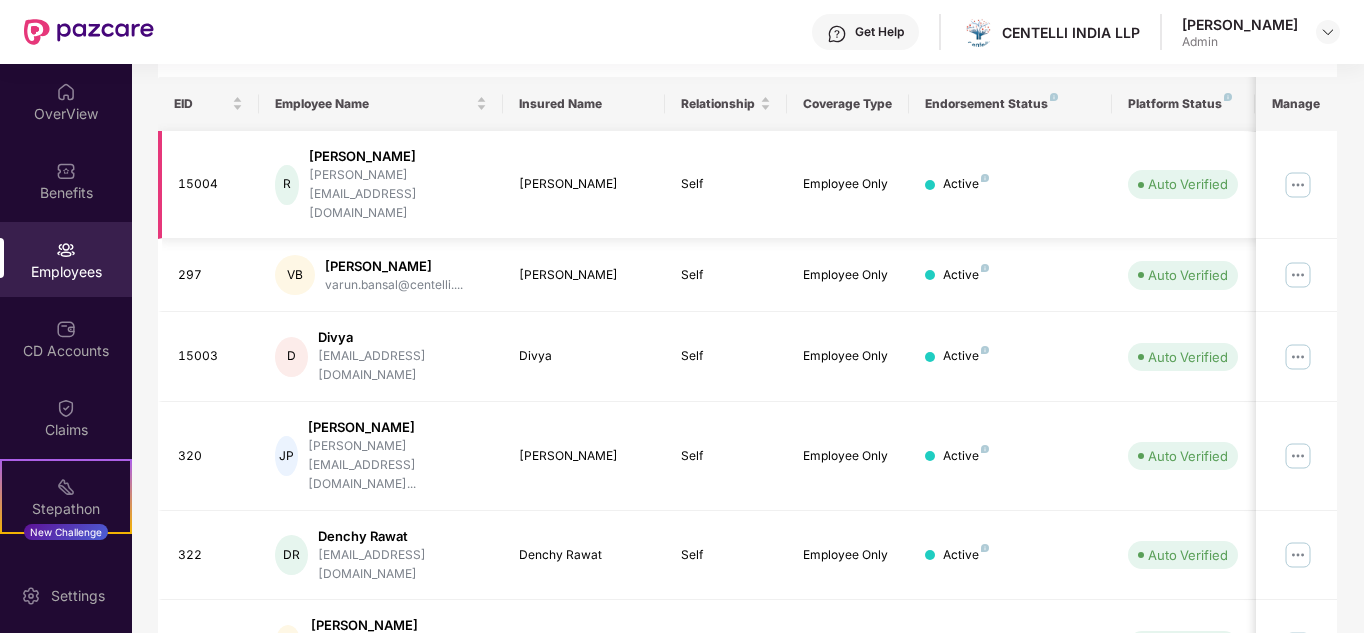 click at bounding box center (1298, 185) 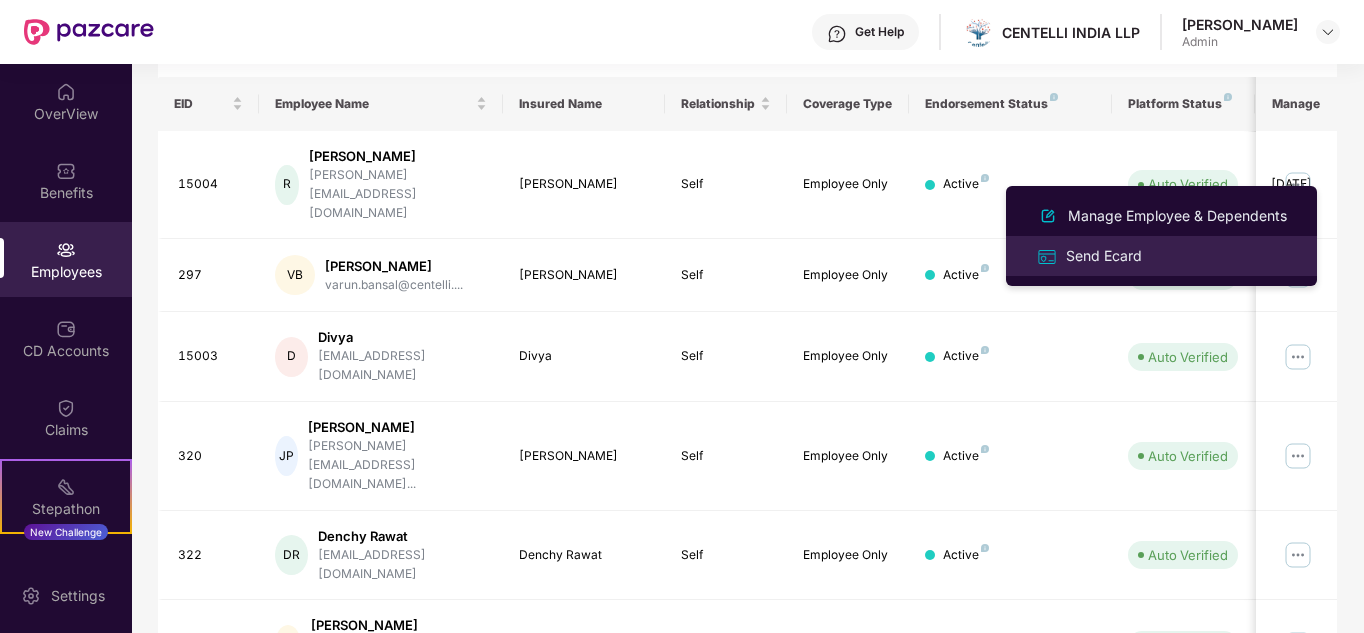 click on "Send Ecard" at bounding box center (1104, 256) 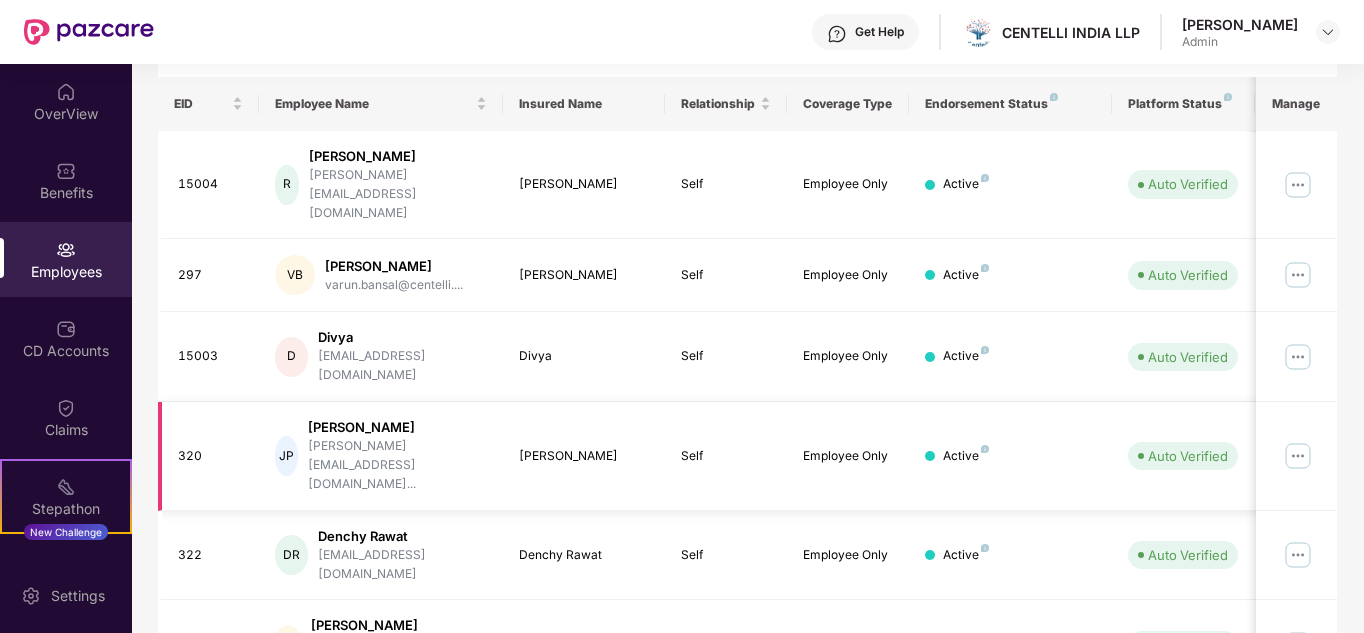click at bounding box center [1298, 456] 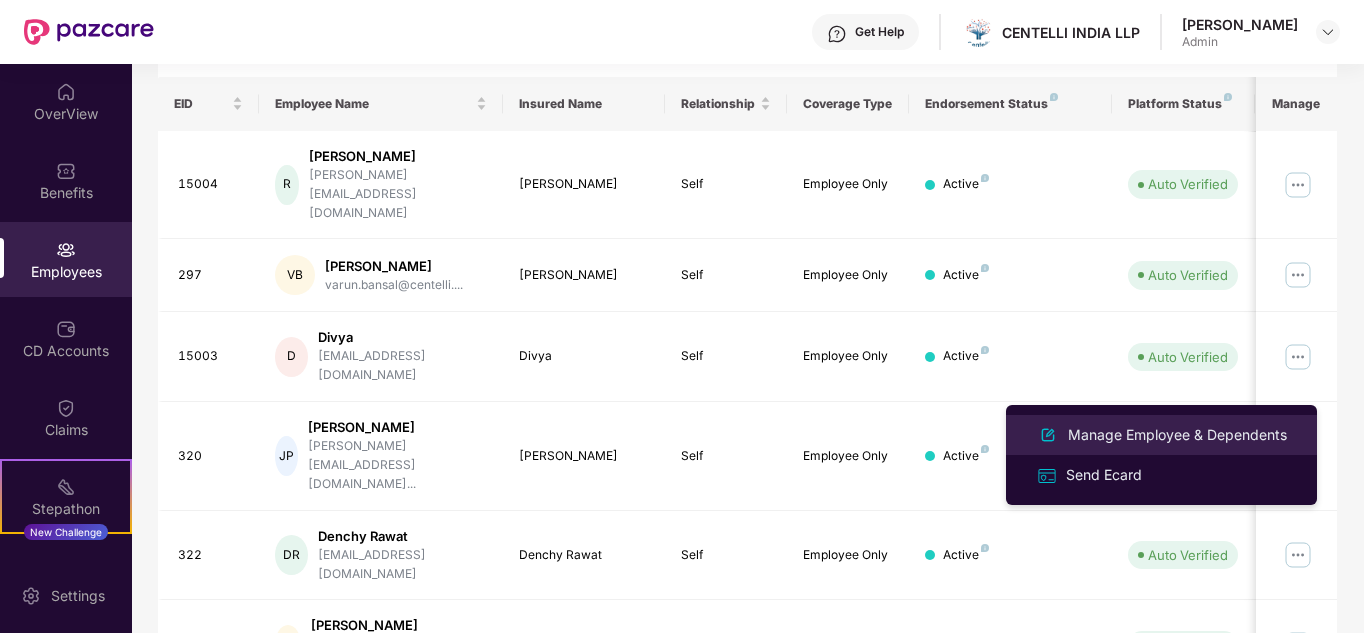 click on "Manage Employee & Dependents" at bounding box center (1177, 435) 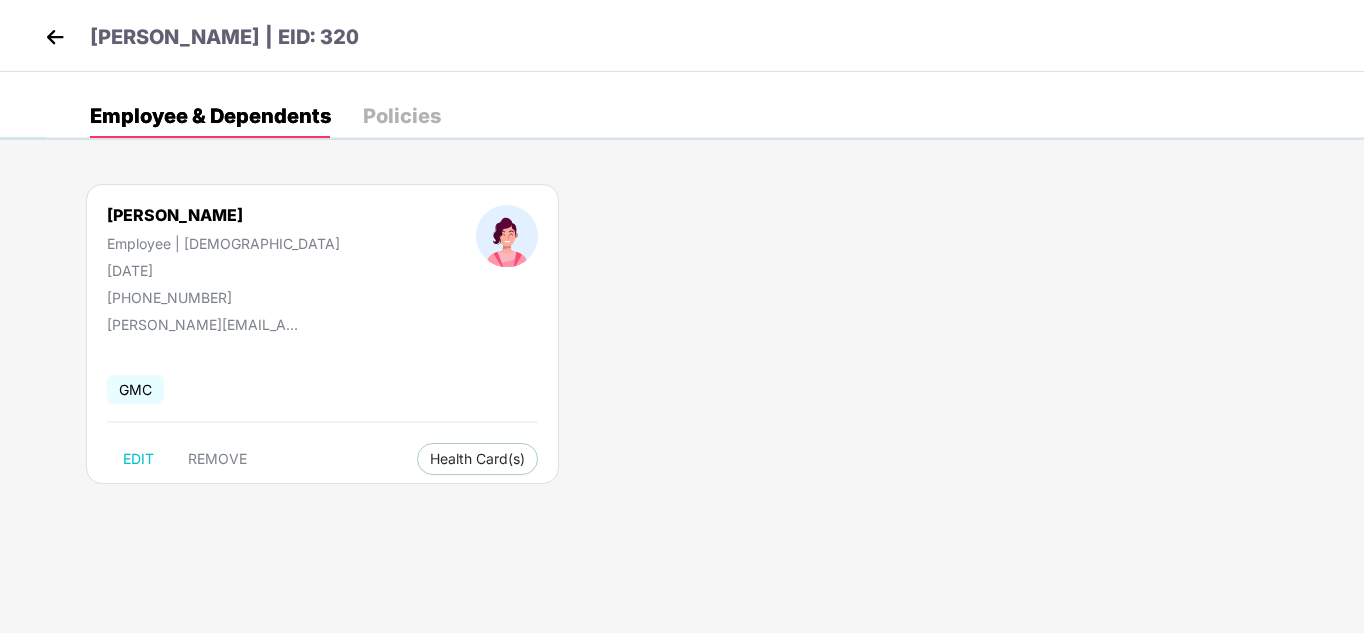 click at bounding box center (55, 37) 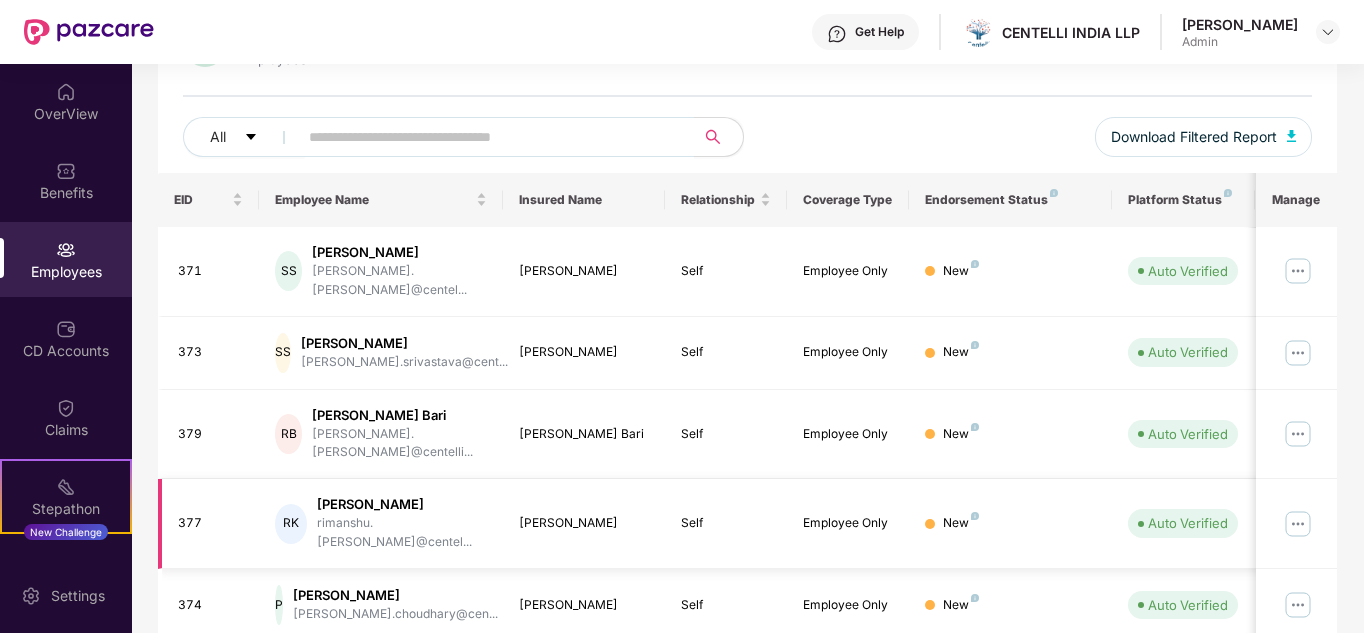 scroll, scrollTop: 600, scrollLeft: 0, axis: vertical 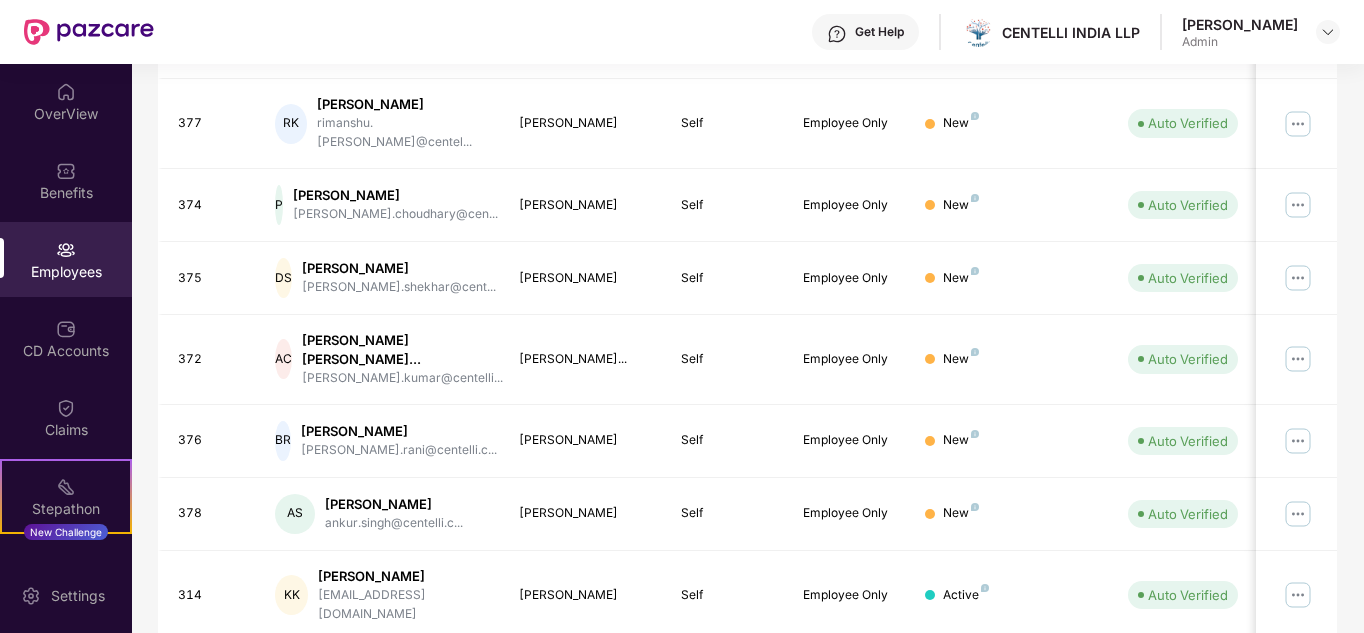 click on "2" at bounding box center (1121, 676) 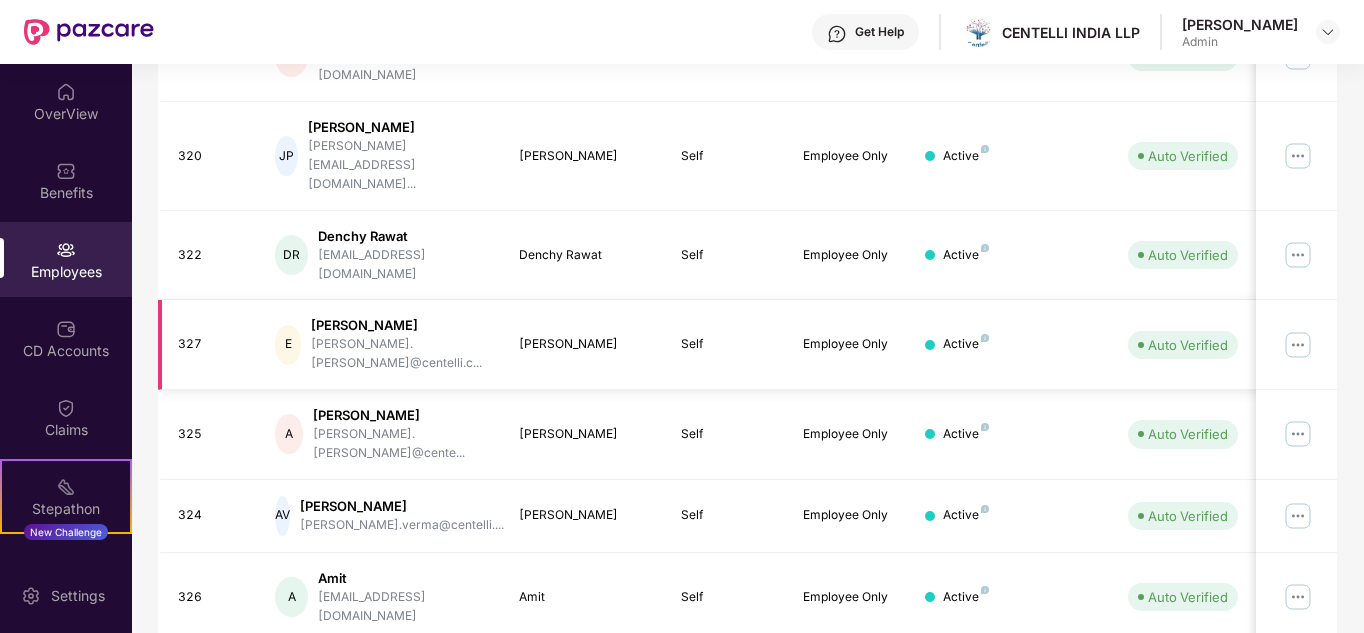 scroll, scrollTop: 396, scrollLeft: 0, axis: vertical 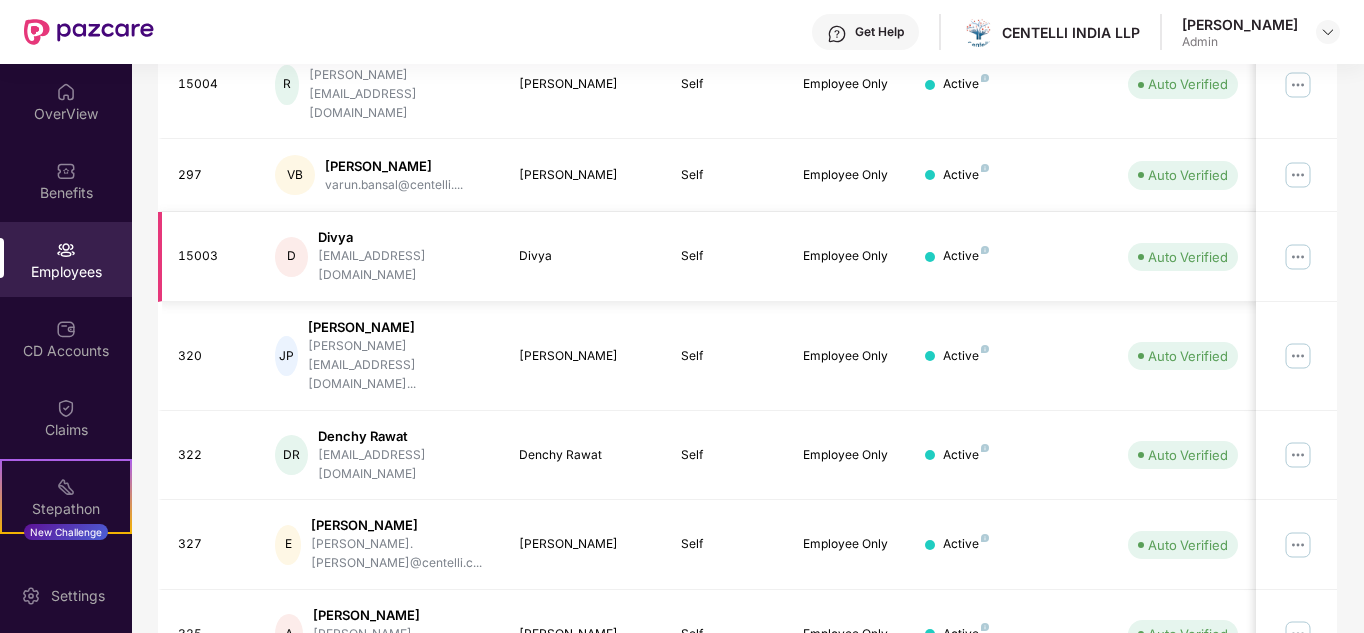 click on "Divya" at bounding box center [402, 237] 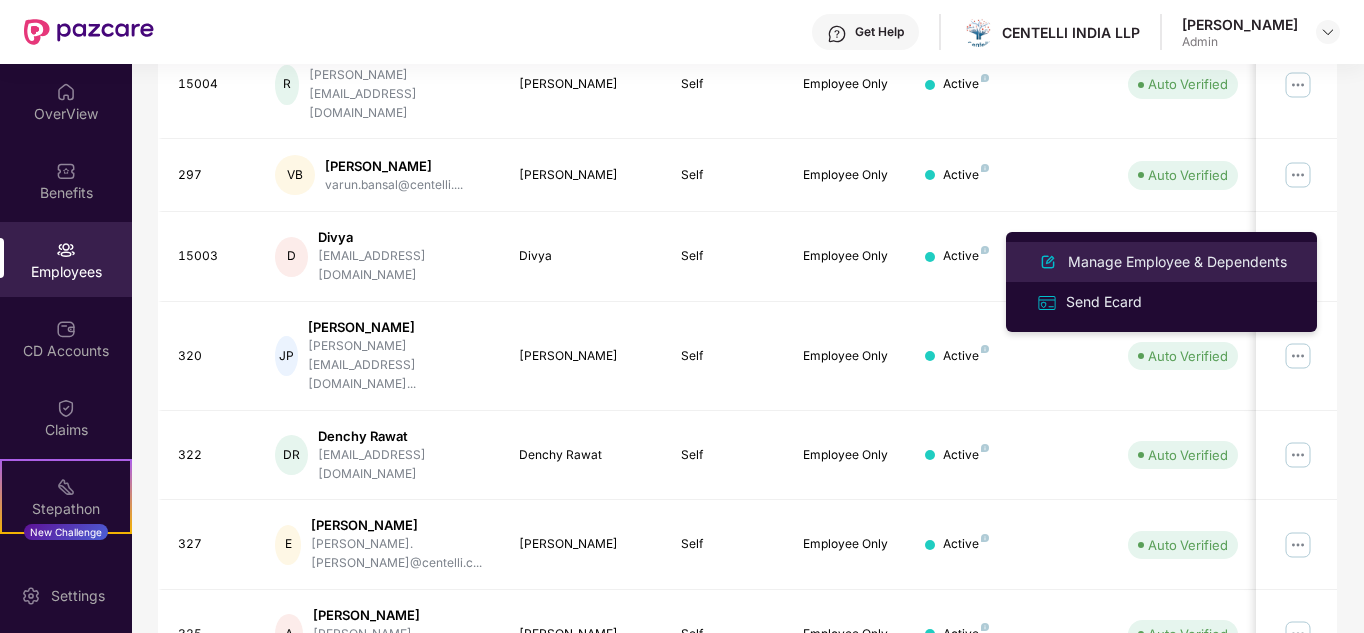 click on "Manage Employee & Dependents" at bounding box center (1177, 262) 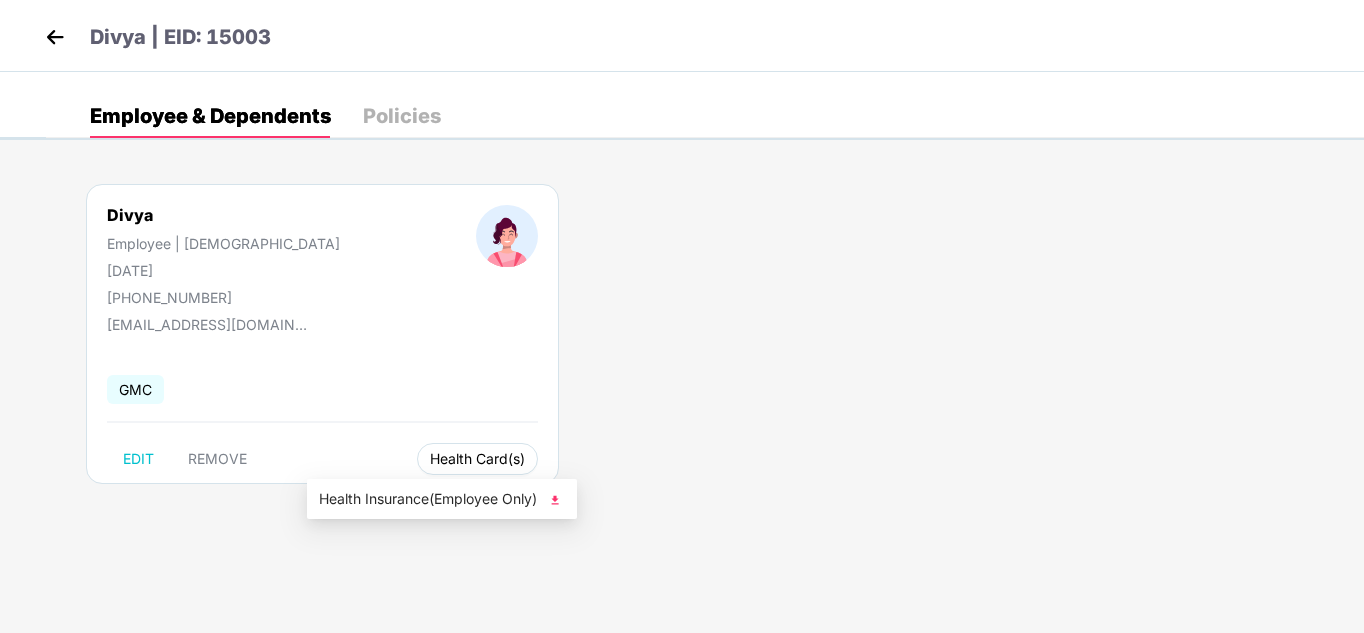 click on "Health Card(s)" at bounding box center [477, 459] 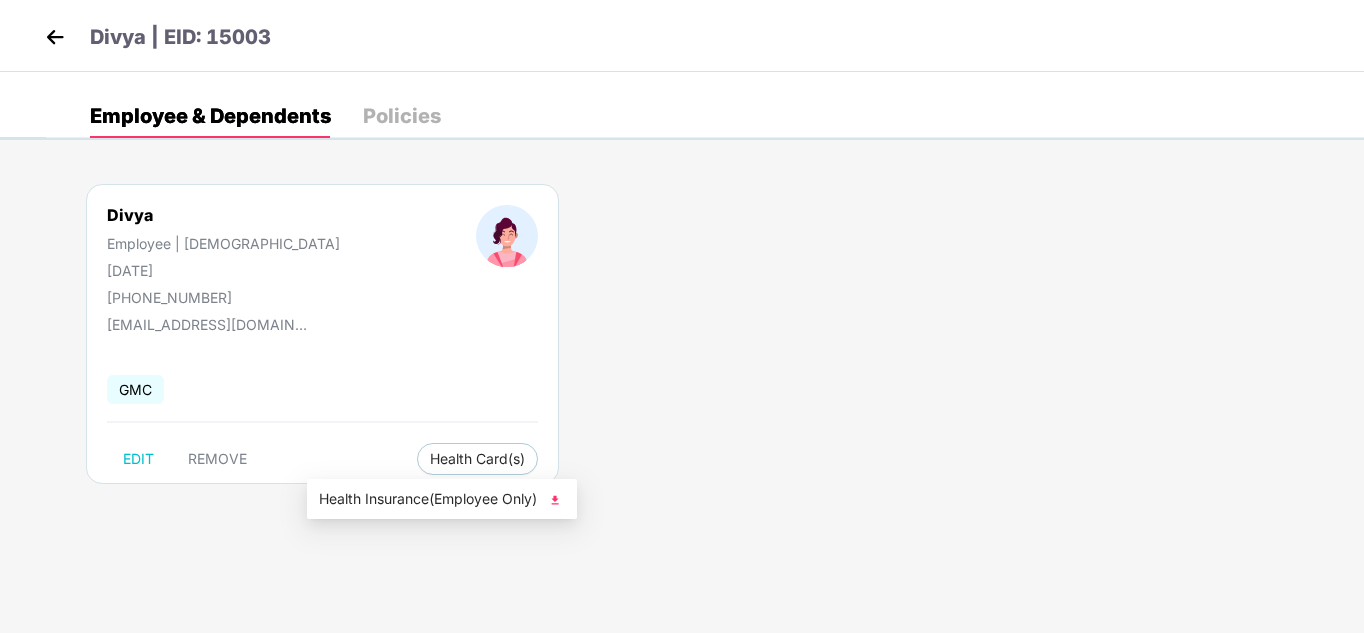 click at bounding box center (555, 500) 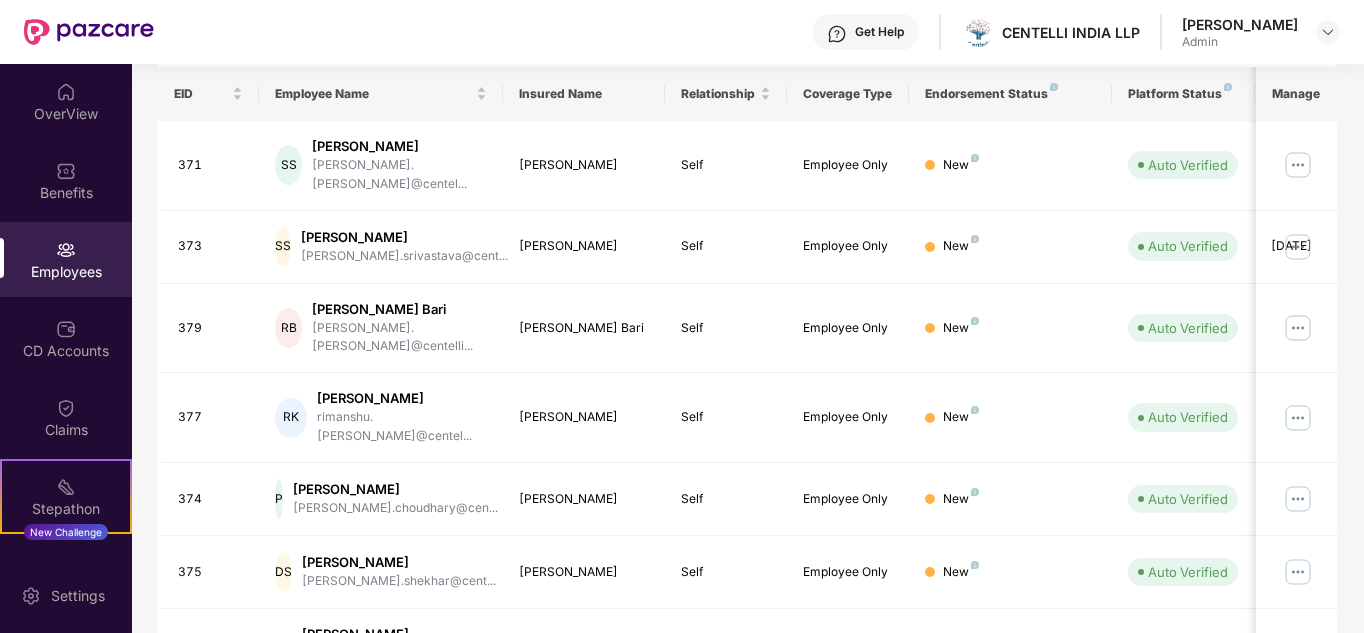 scroll, scrollTop: 600, scrollLeft: 0, axis: vertical 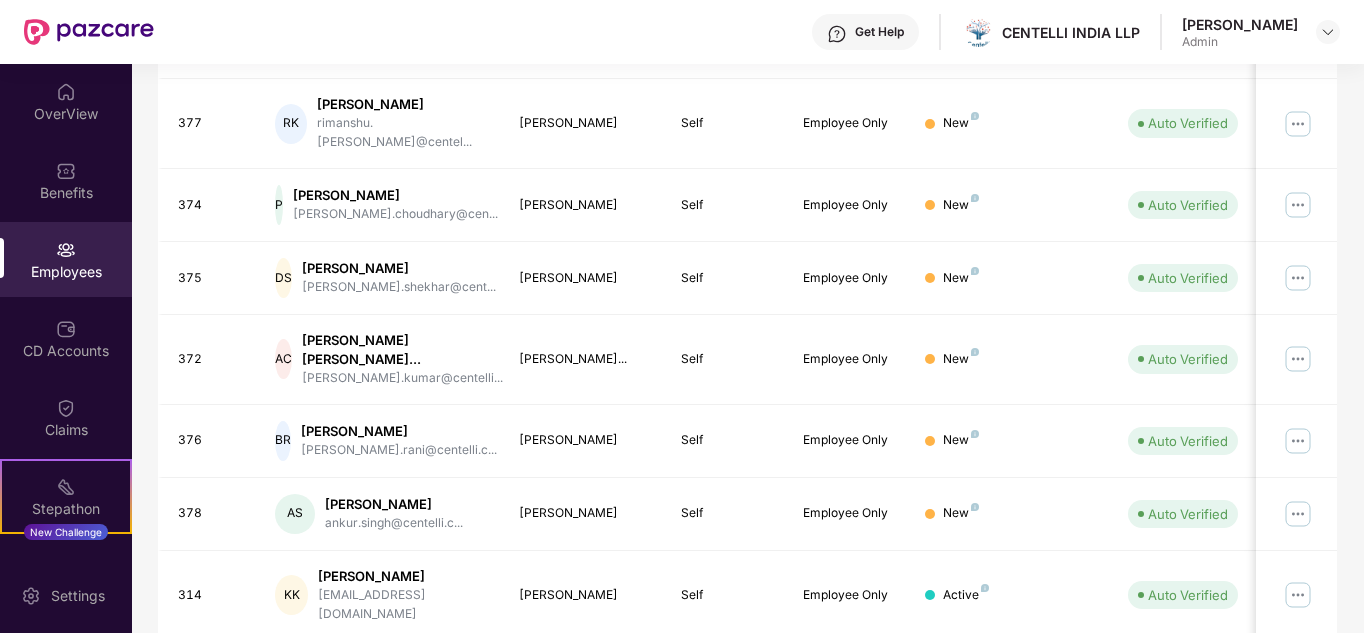 click on "2" at bounding box center [1121, 676] 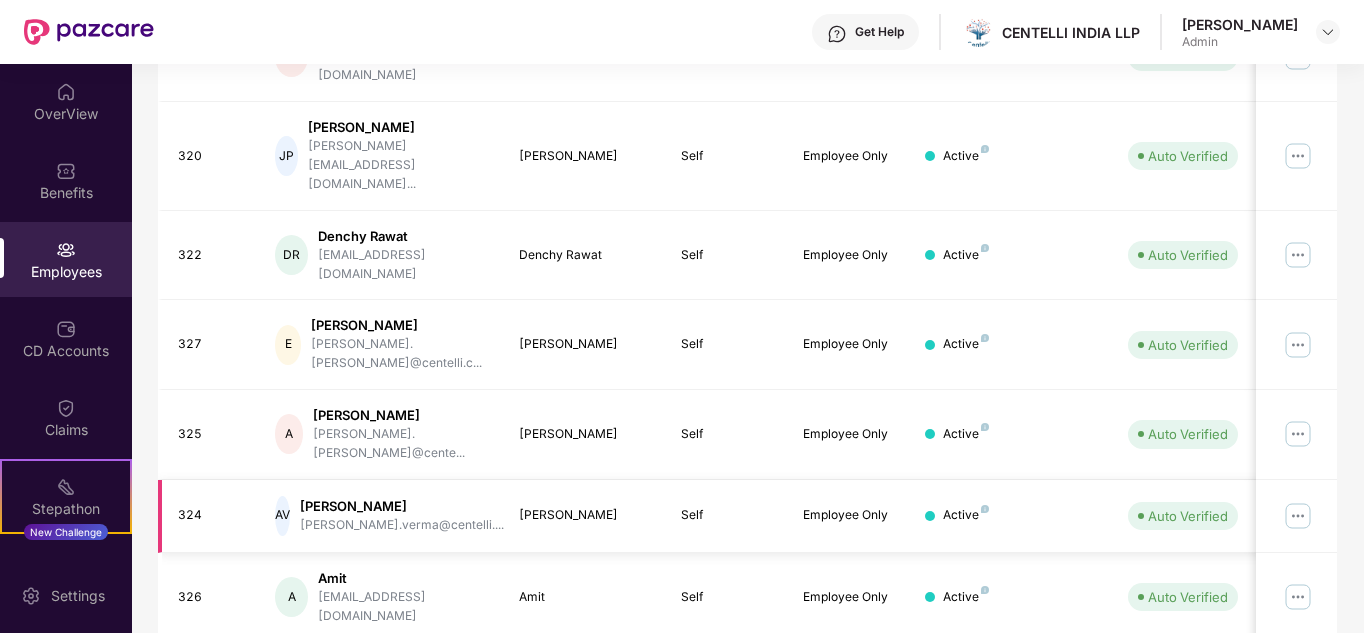 scroll, scrollTop: 196, scrollLeft: 0, axis: vertical 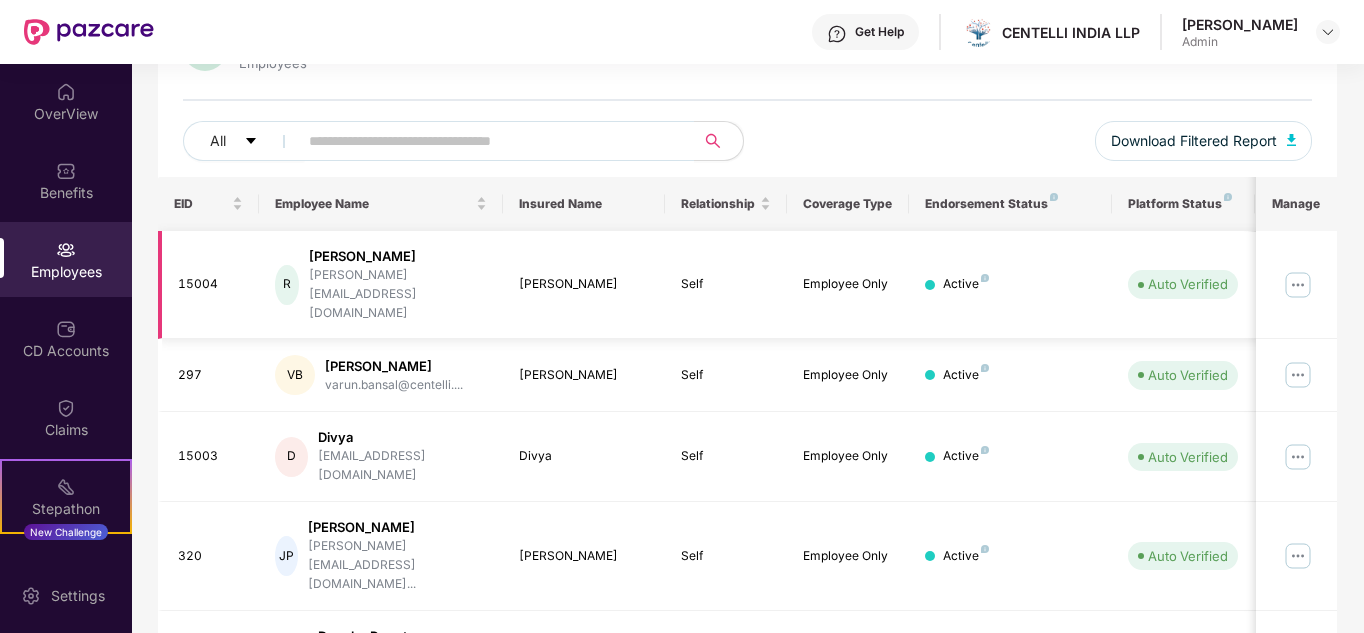 click at bounding box center (1298, 285) 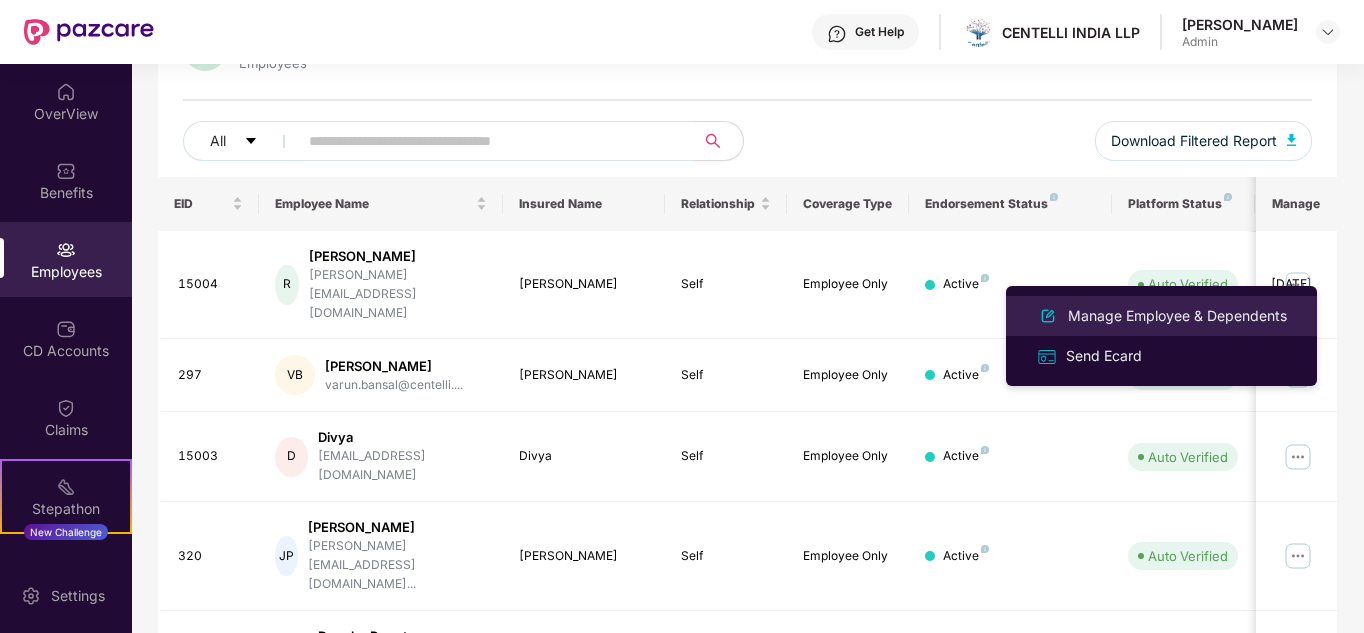 click on "Manage Employee & Dependents" at bounding box center [1177, 316] 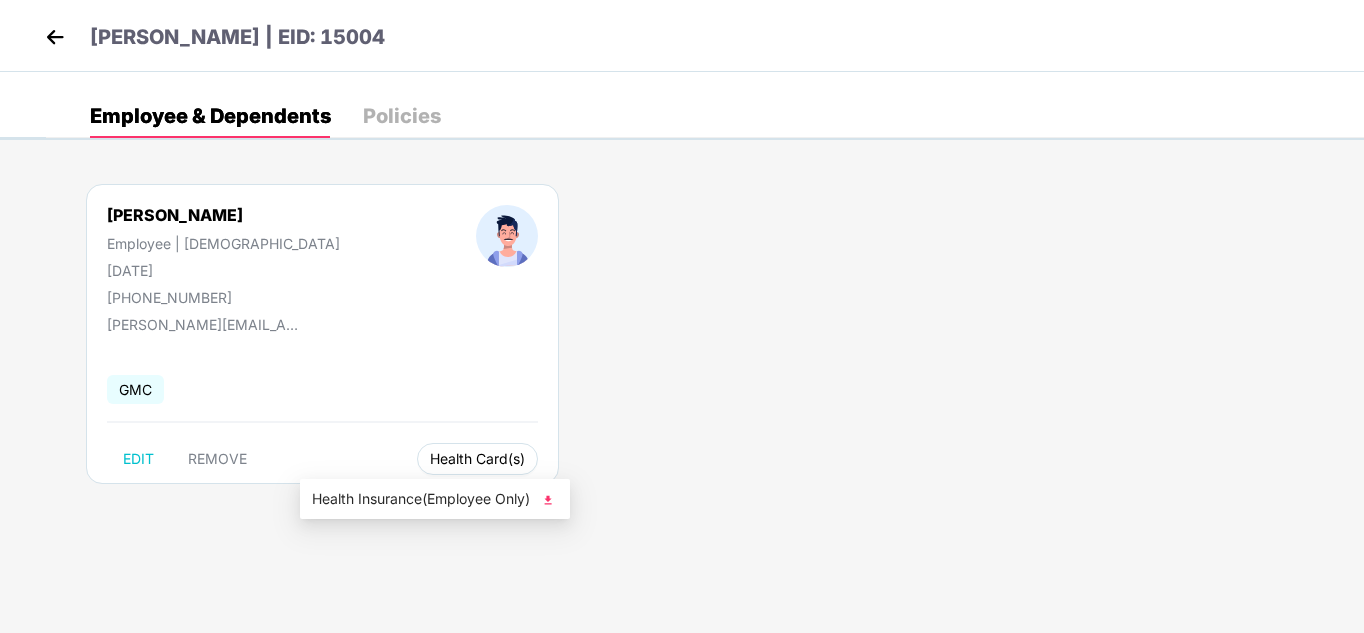 click on "Health Card(s)" at bounding box center [477, 459] 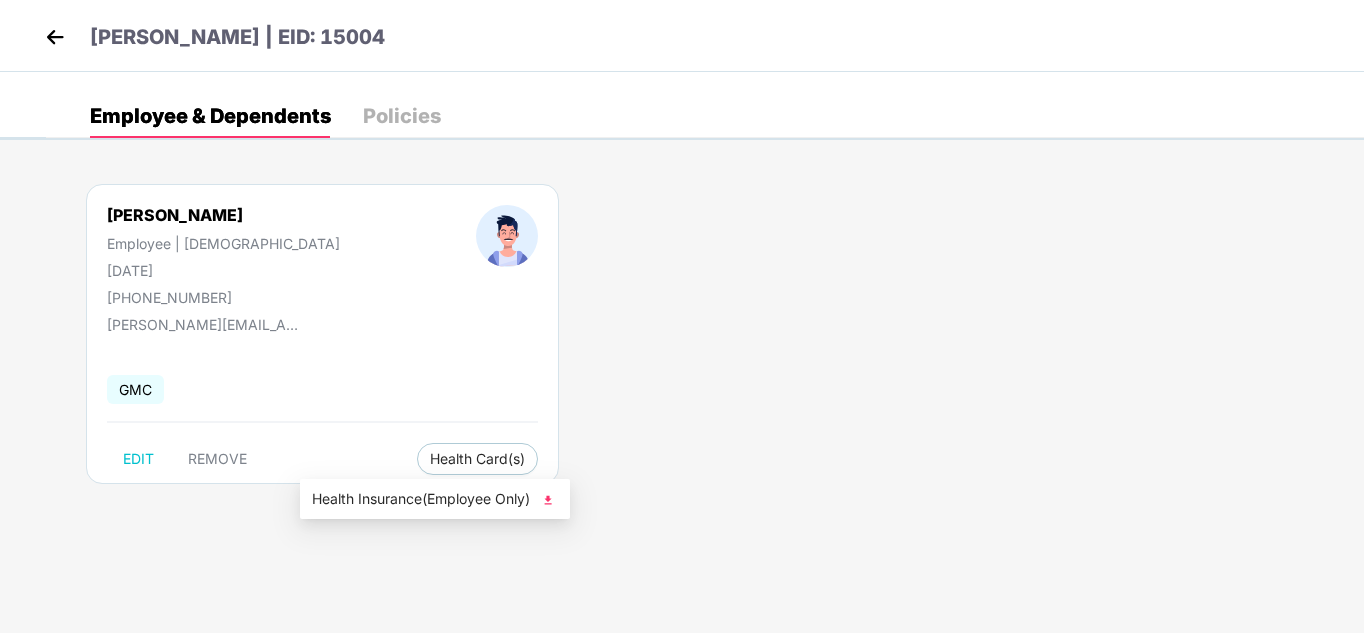 click at bounding box center (548, 500) 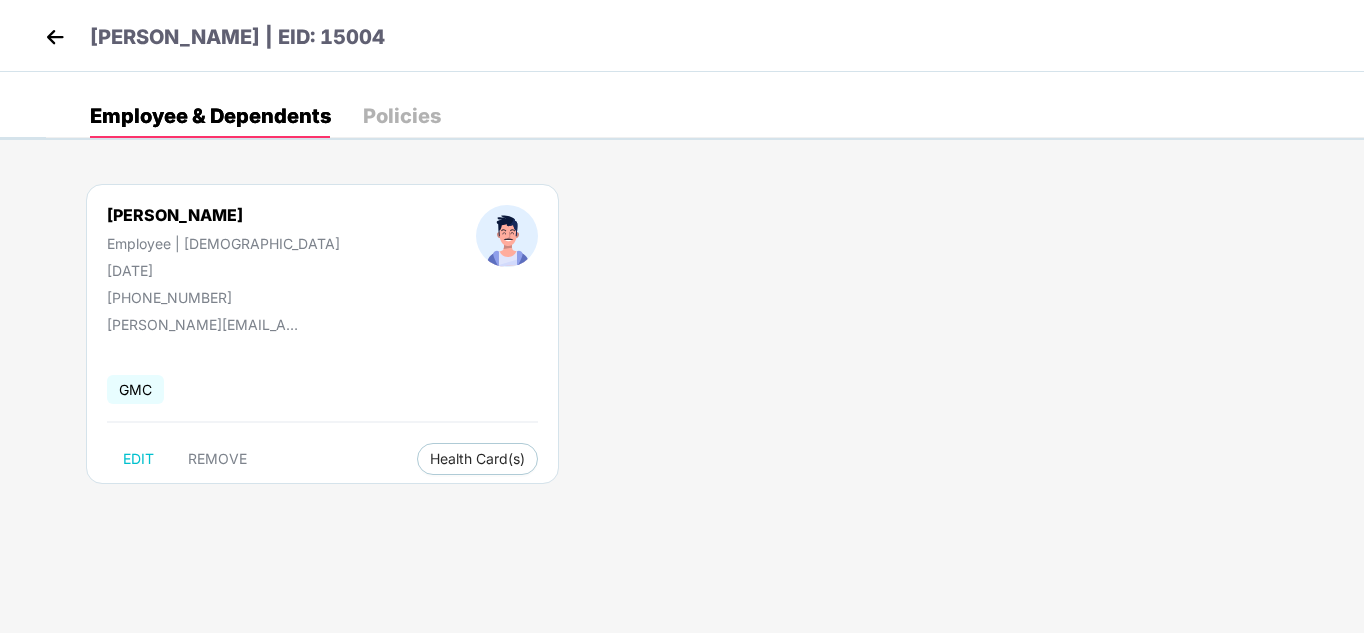click at bounding box center [55, 37] 